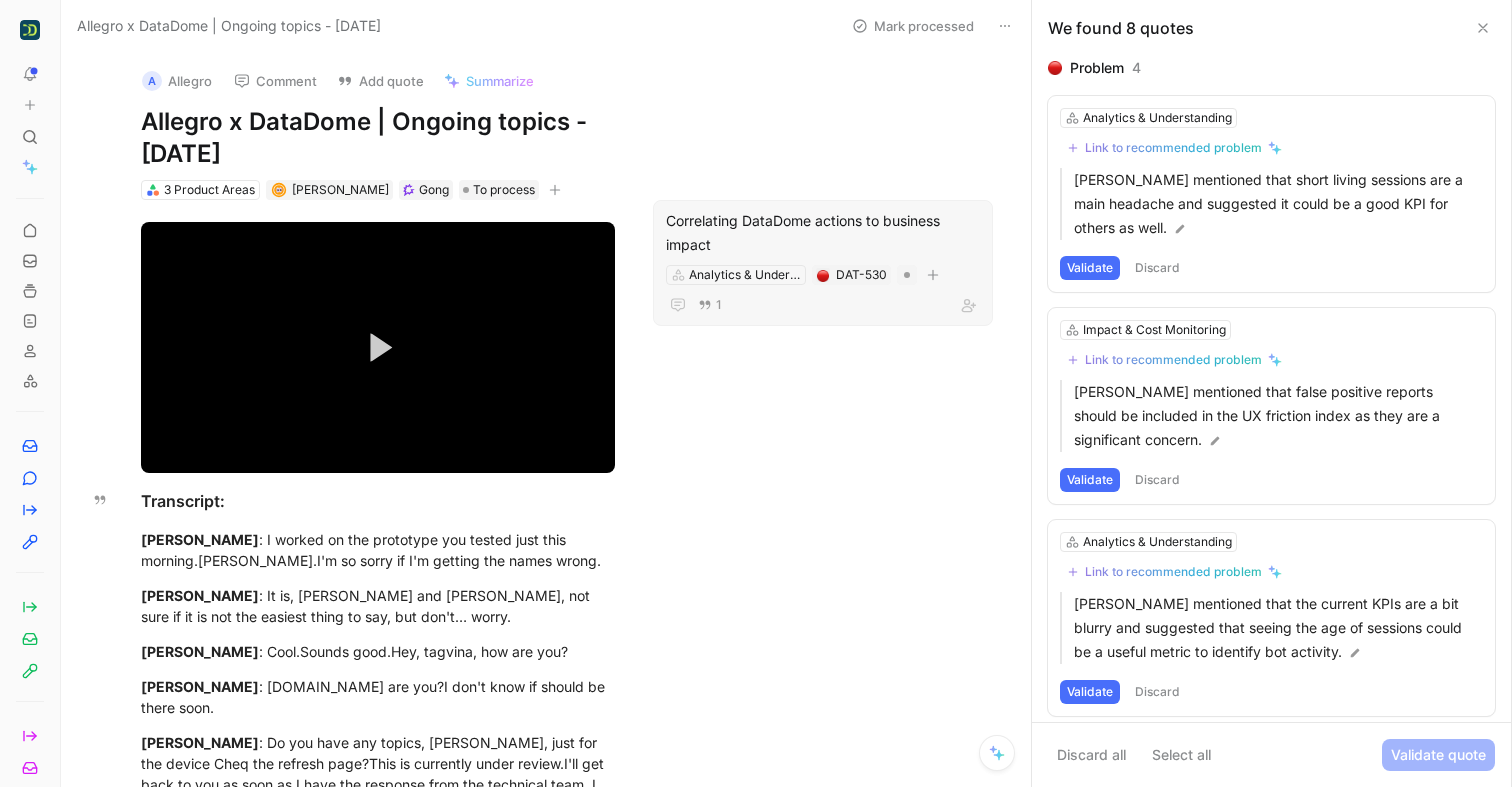 scroll, scrollTop: 0, scrollLeft: 0, axis: both 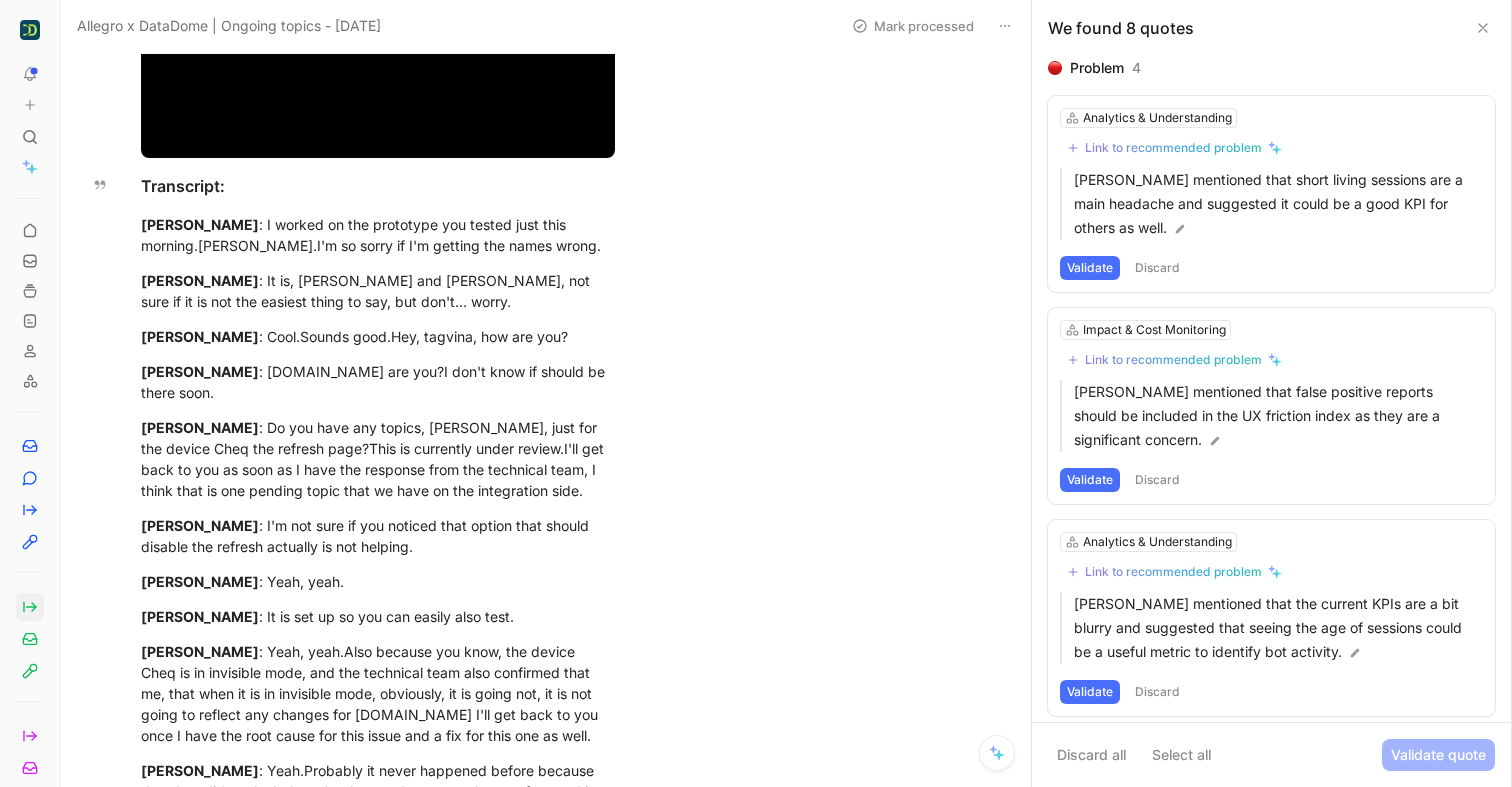 click 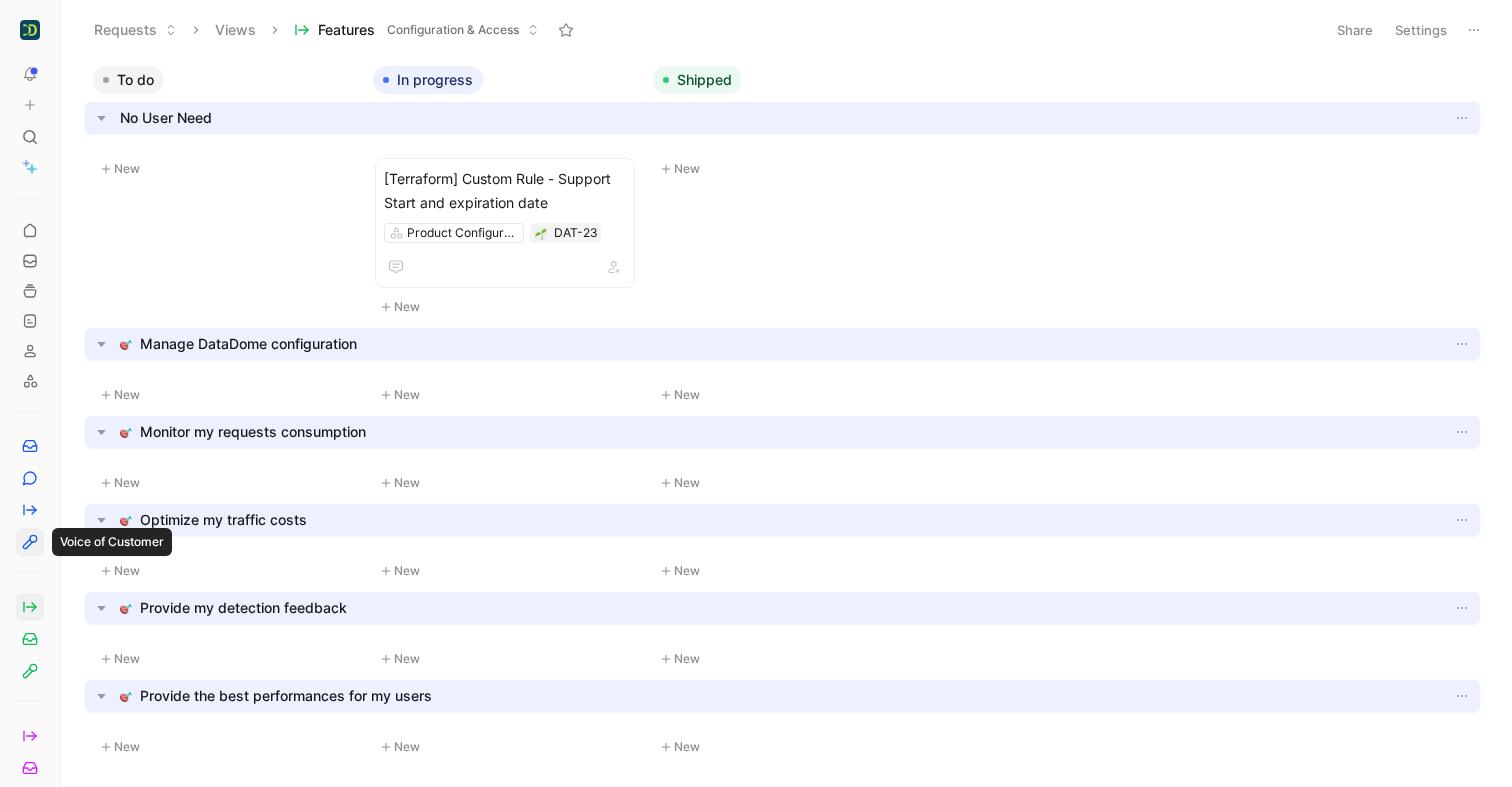 click 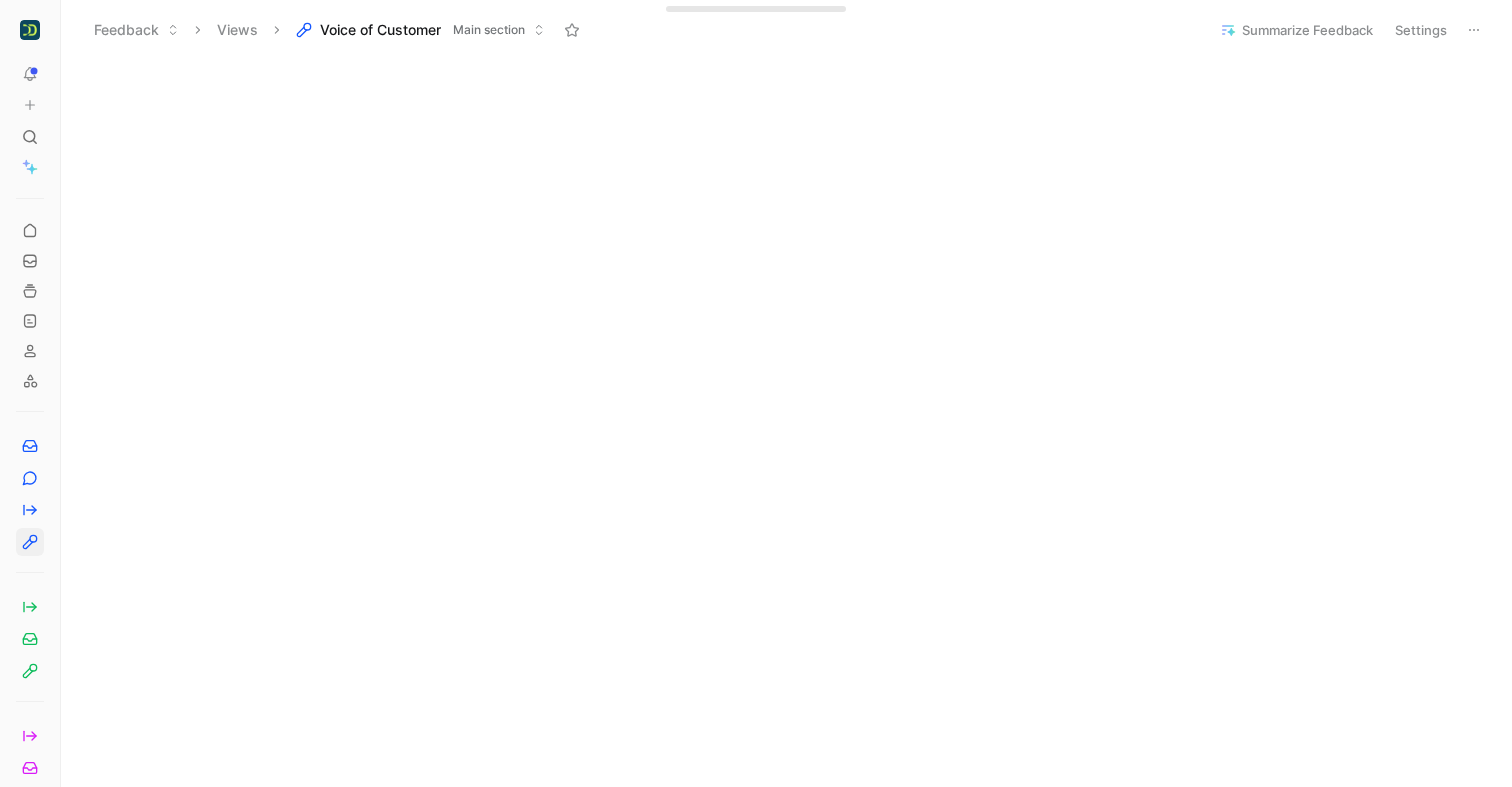 scroll, scrollTop: 162, scrollLeft: 0, axis: vertical 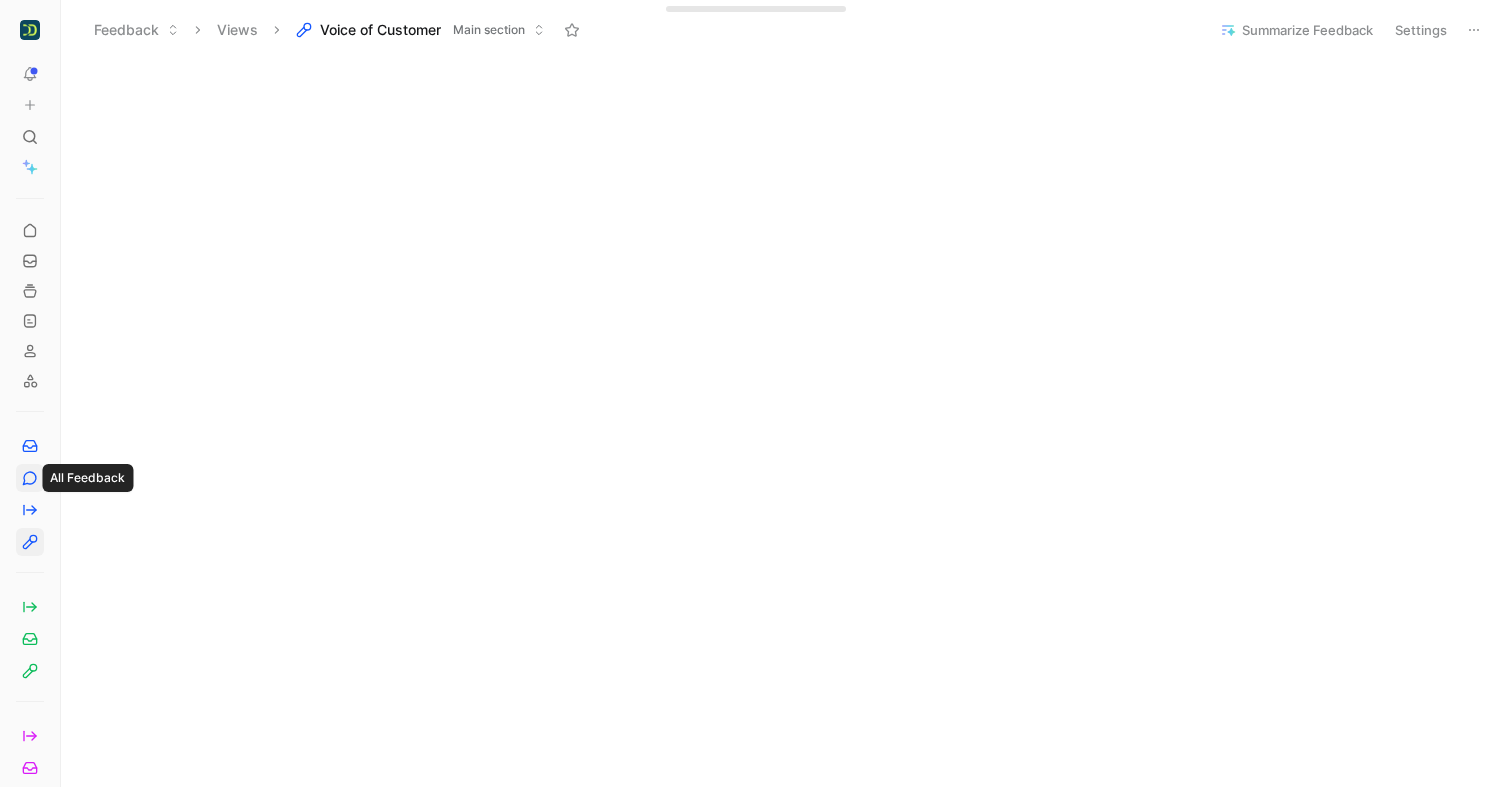 click 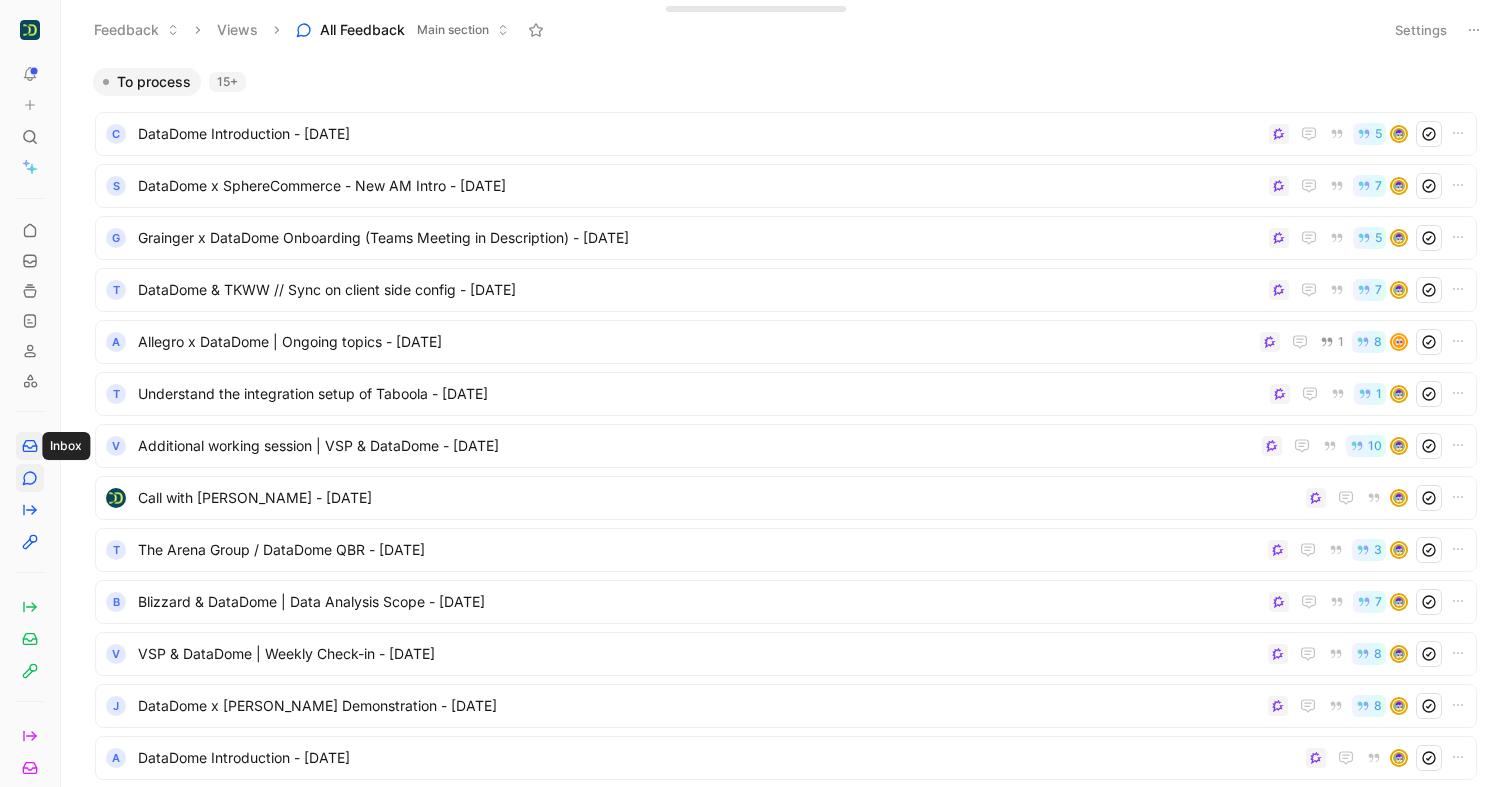 click 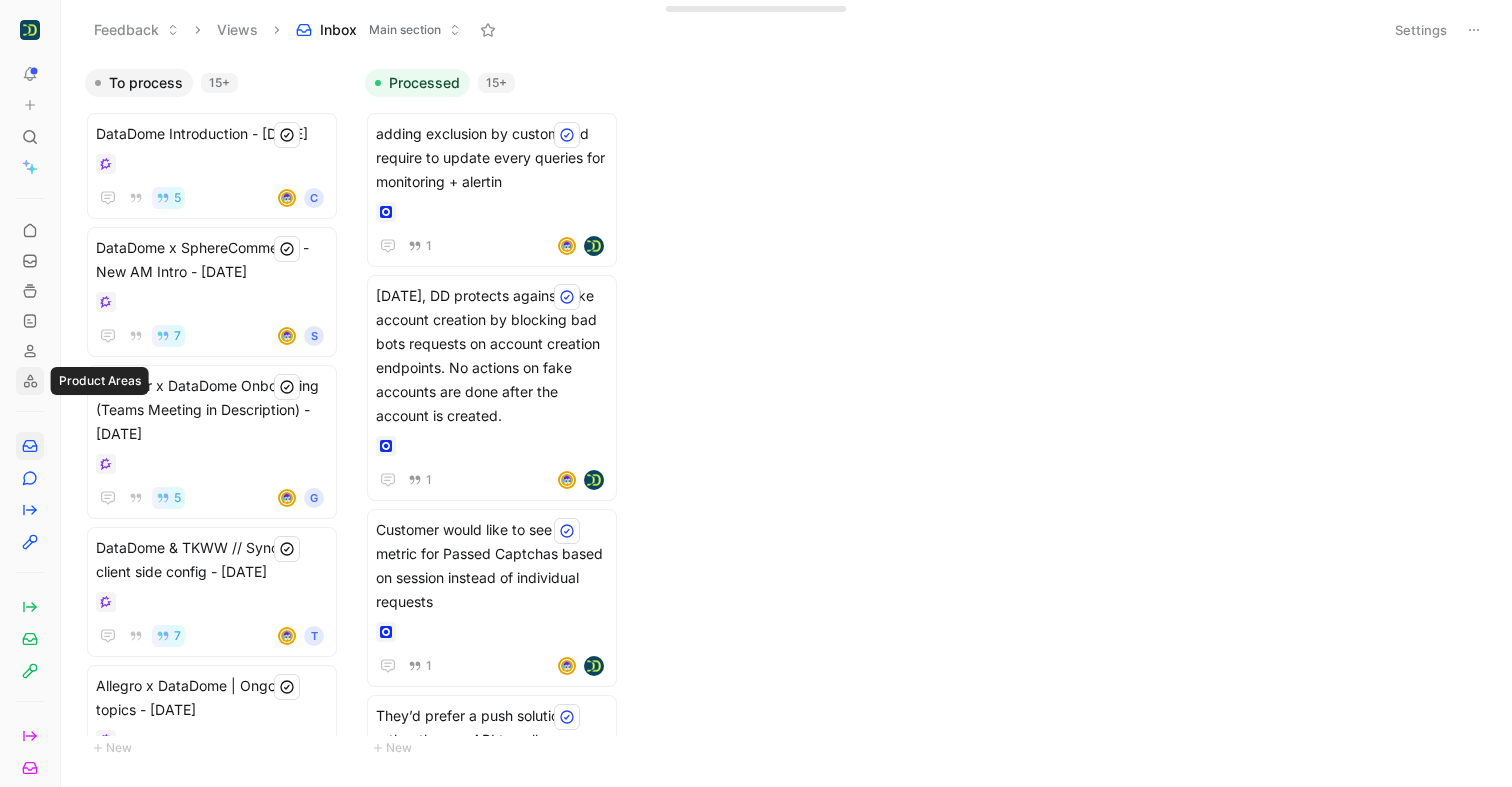 click 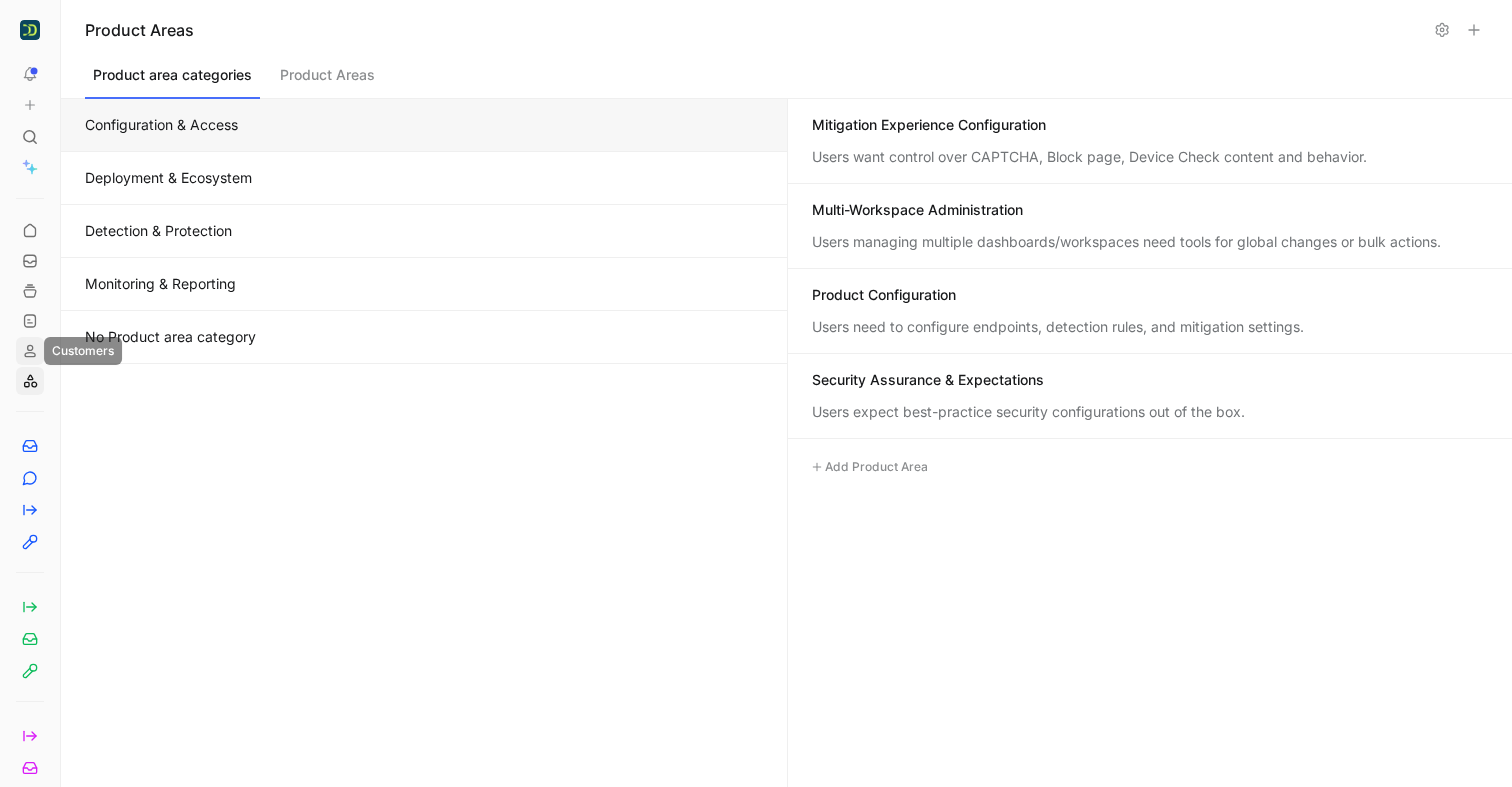 click 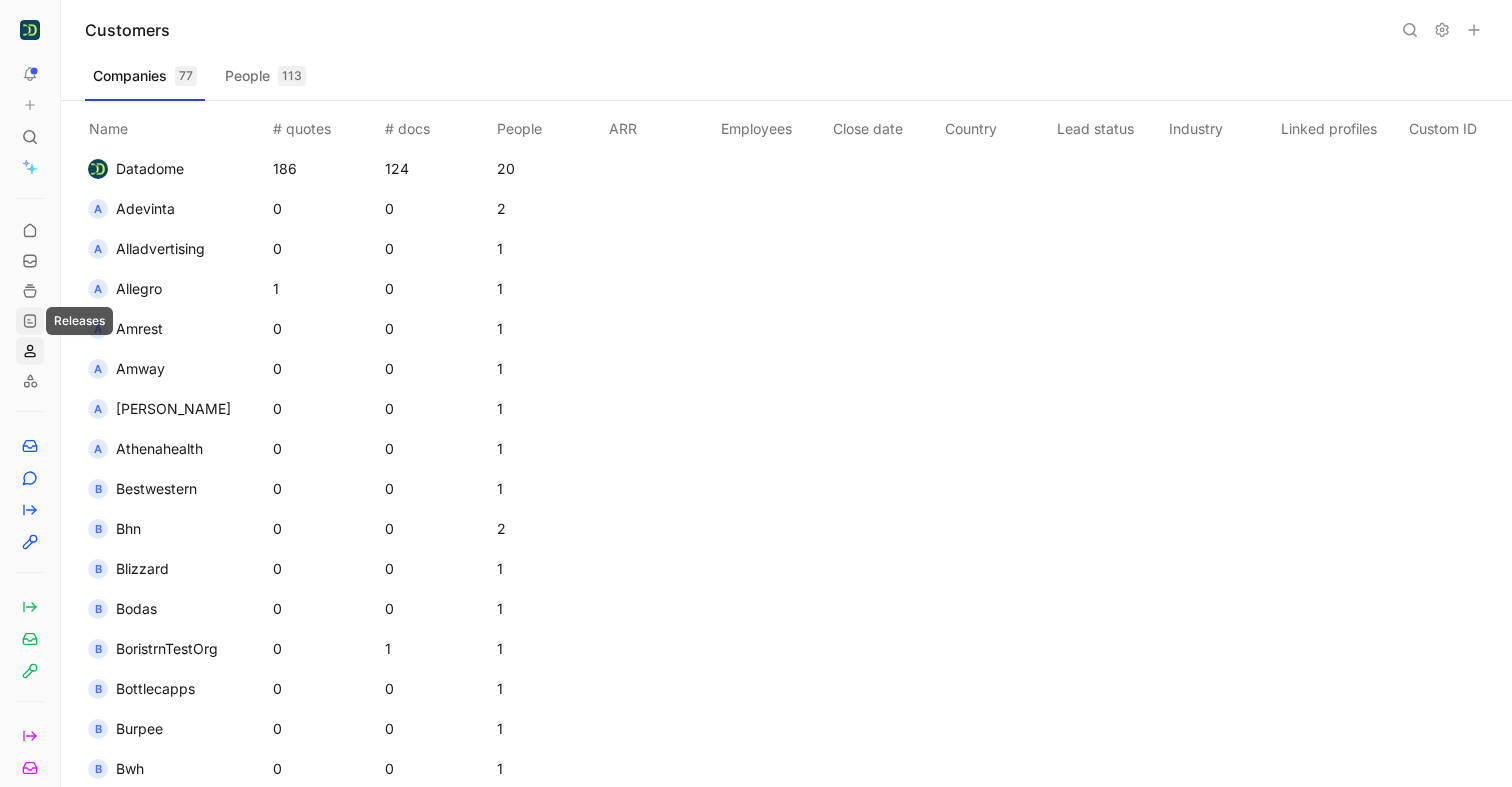 click 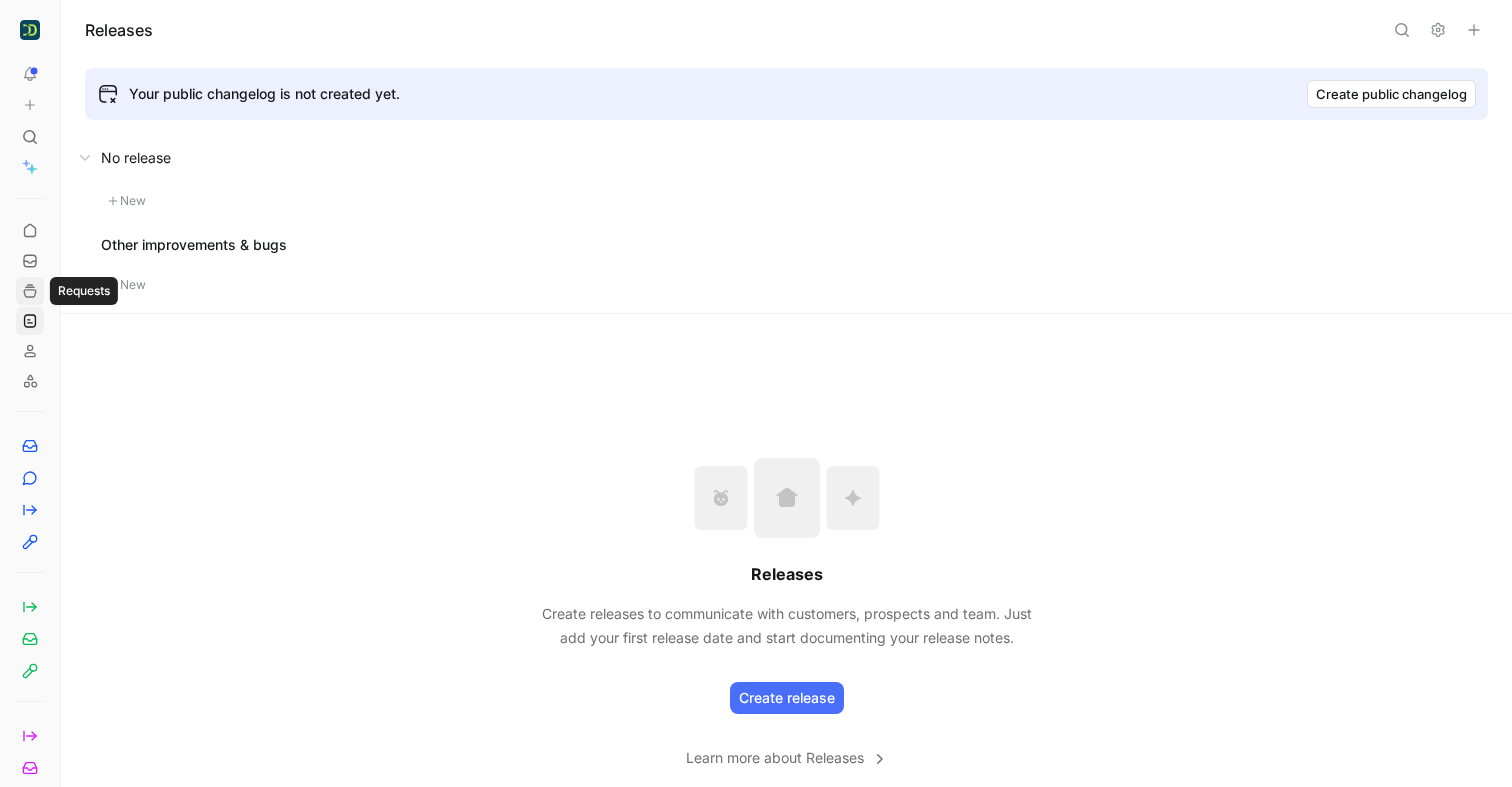 click 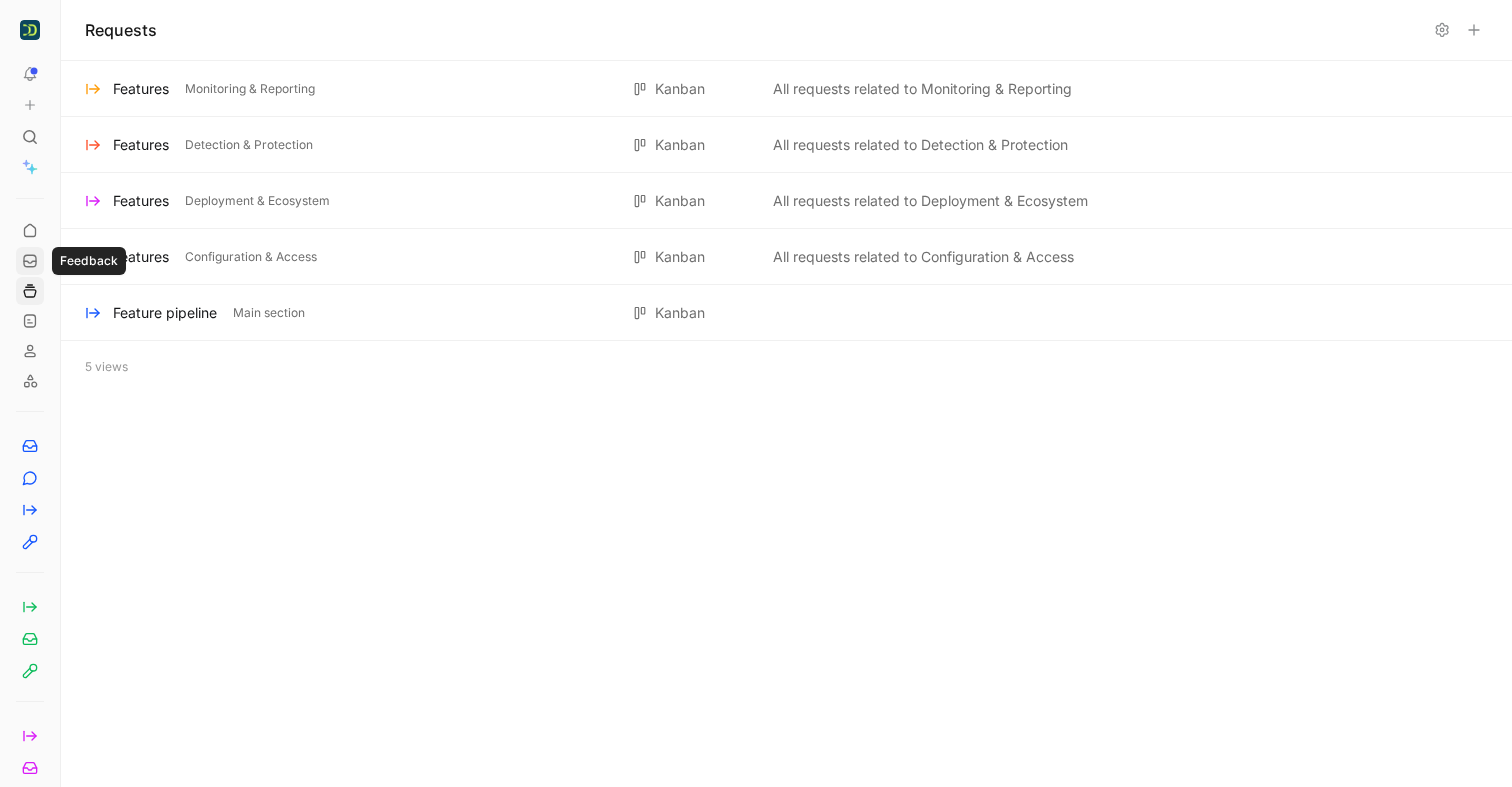 click at bounding box center (30, 261) 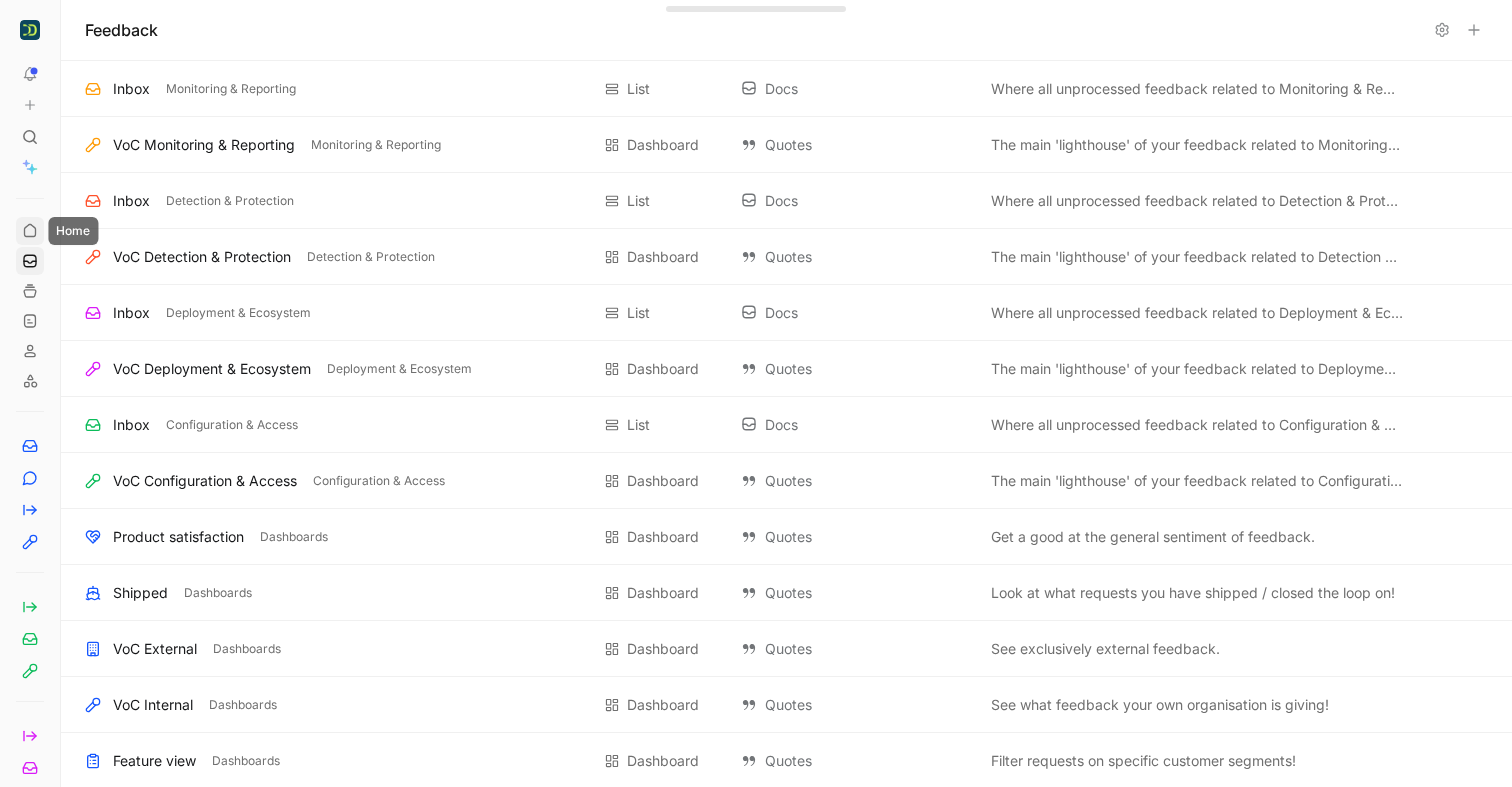 click 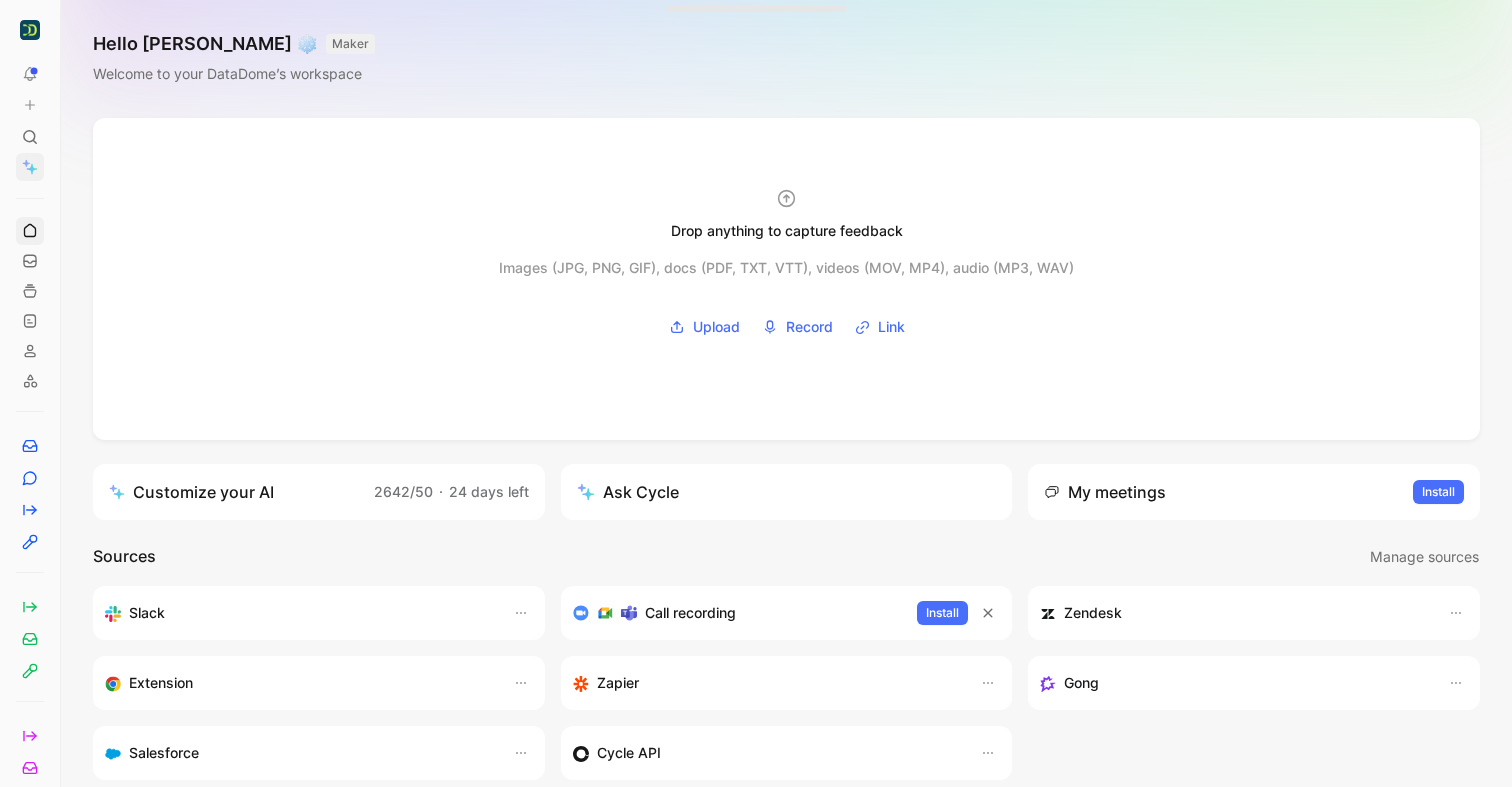 click 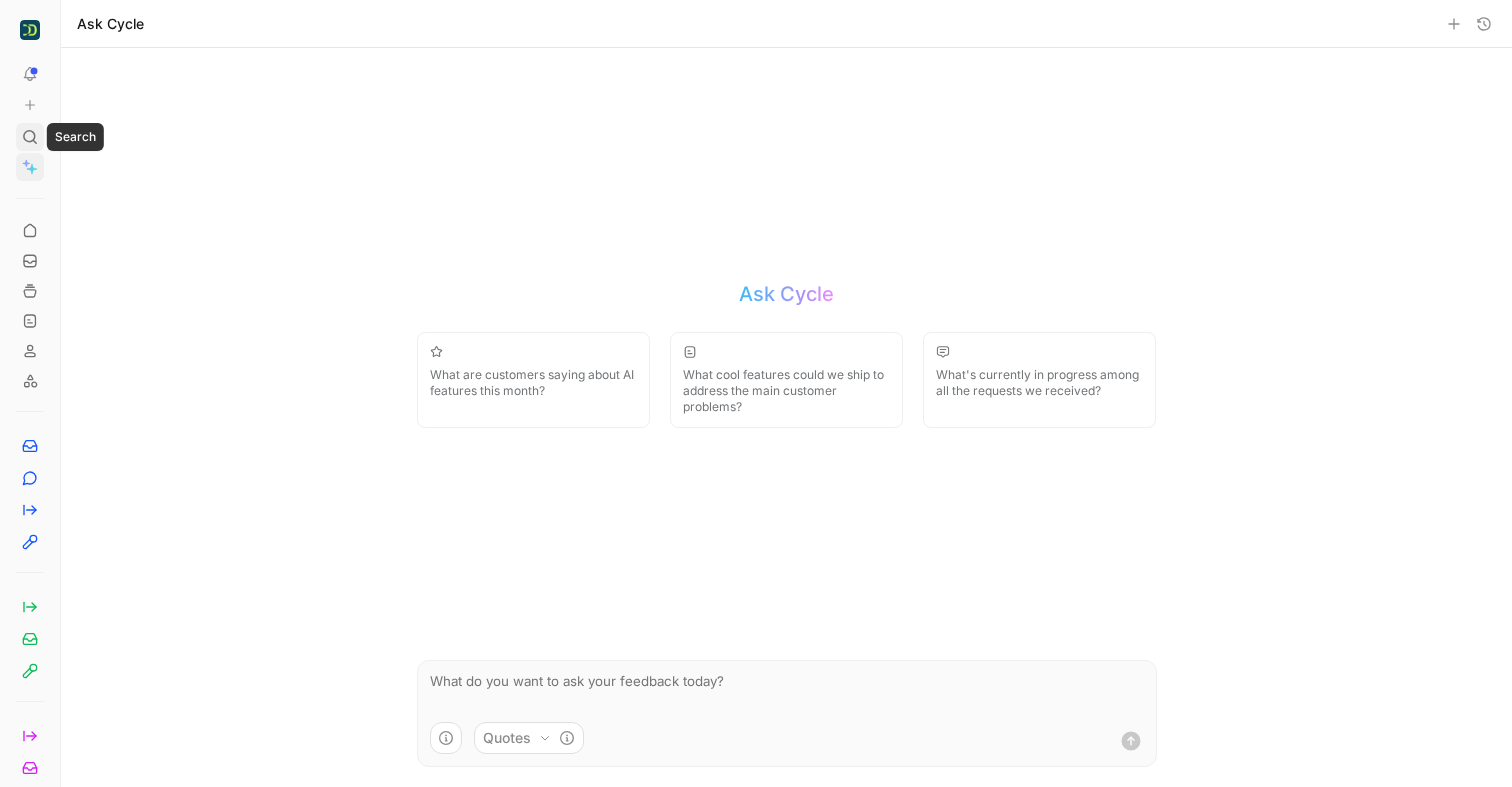 click 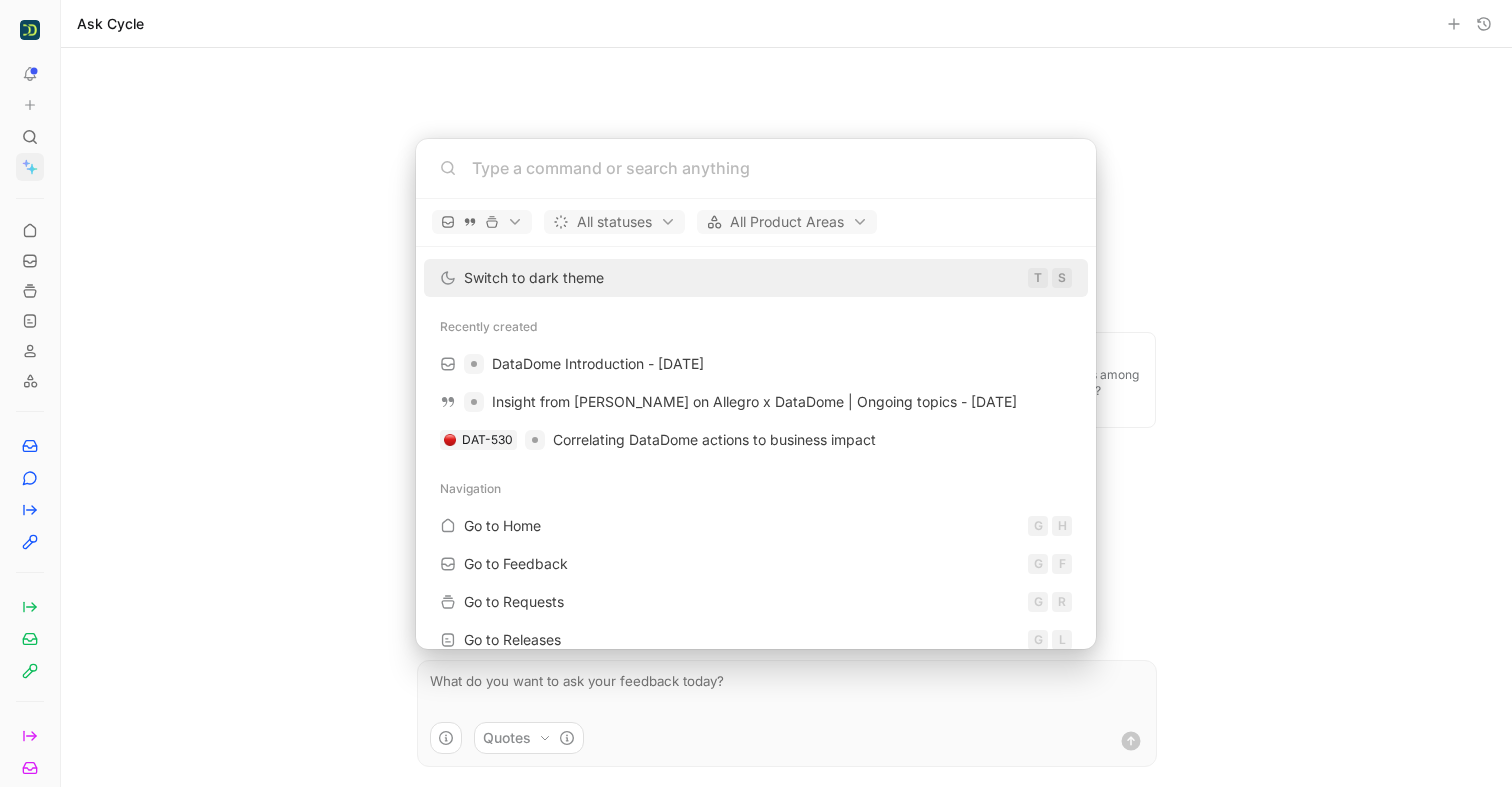 click on "To pick up a draggable item, press the space bar.
While dragging, use the arrow keys to move the item.
Press space again to drop the item in its new position, or press escape to cancel.
Ask Cycle Ask Cycle What are customers saying about AI features this month? What cool features could we ship to address the main customer problems? What's currently in progress among all the requests we received? Quotes Command Bar All statuses All   Product Areas Switch to dark theme T S Recently created DataDome Introduction - [DATE] Insight from [PERSON_NAME] on Allegro x DataDome | Ongoing topics - [DATE] DAT-530 Correlating DataDome actions to business impact Navigation Go to Home G H Go to Feedback G F Go to Requests G R Go to Releases G L Go to Customers Go to Settings G S Go to My account G M" at bounding box center (756, 393) 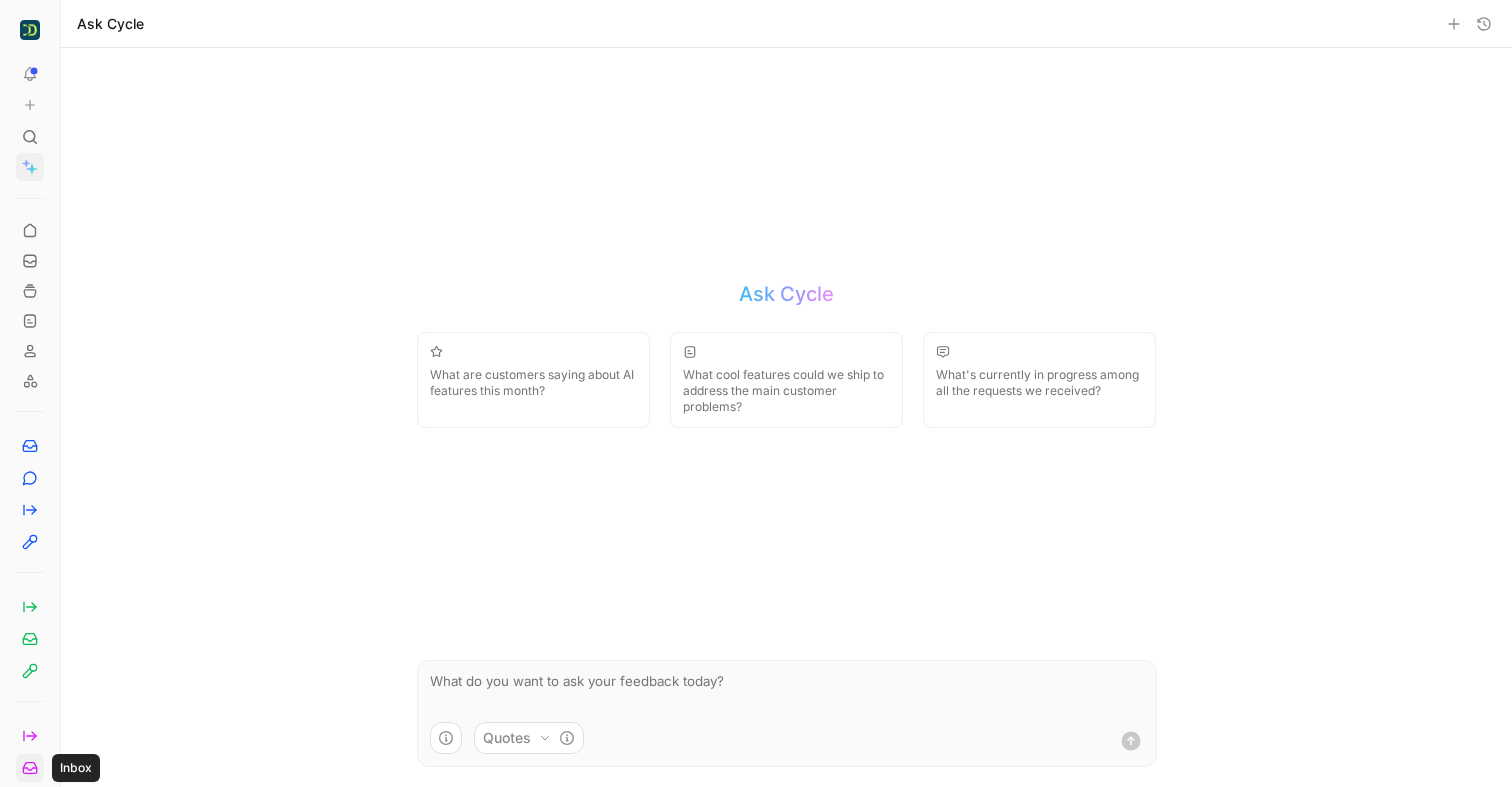 click 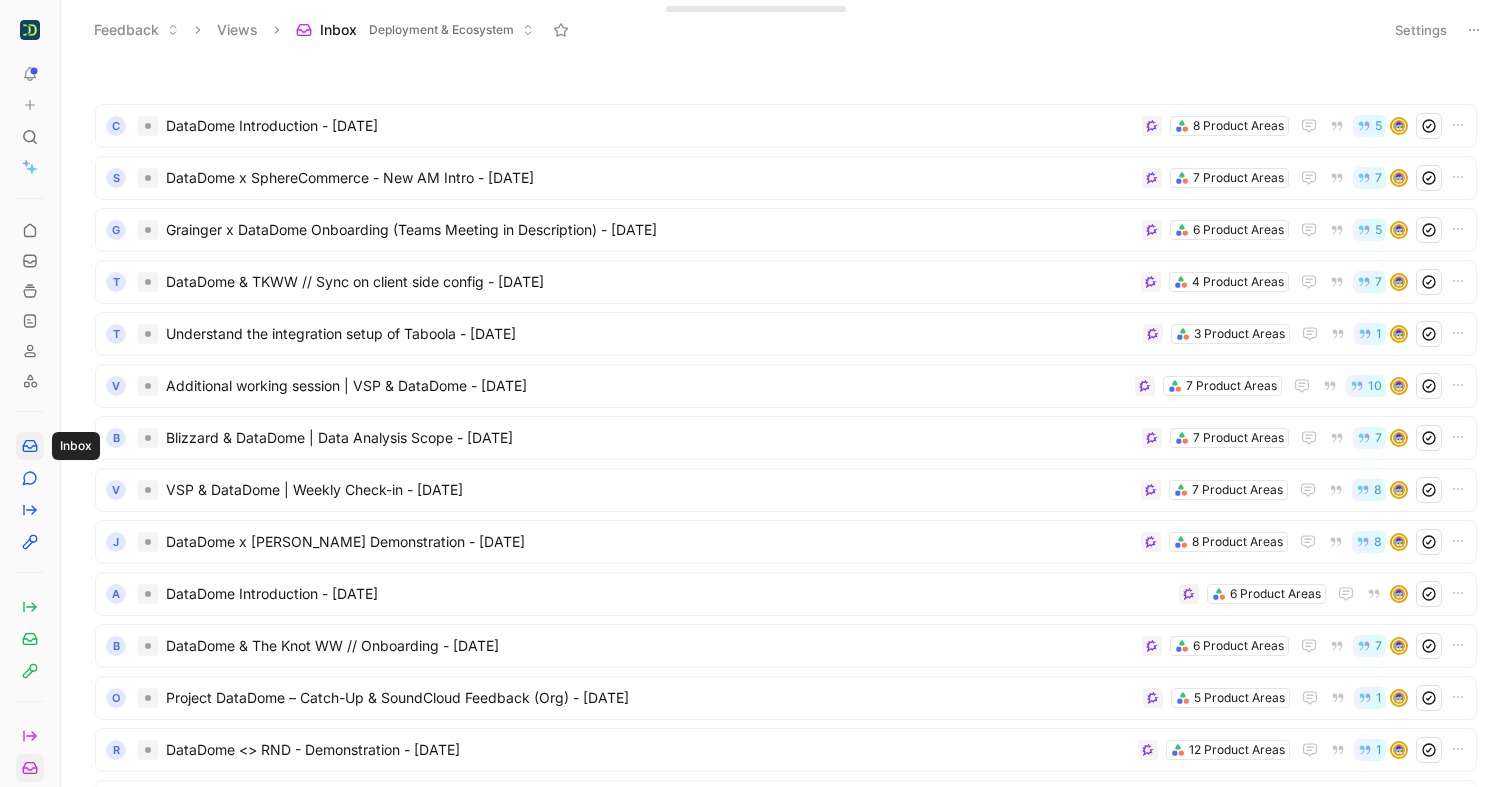 click 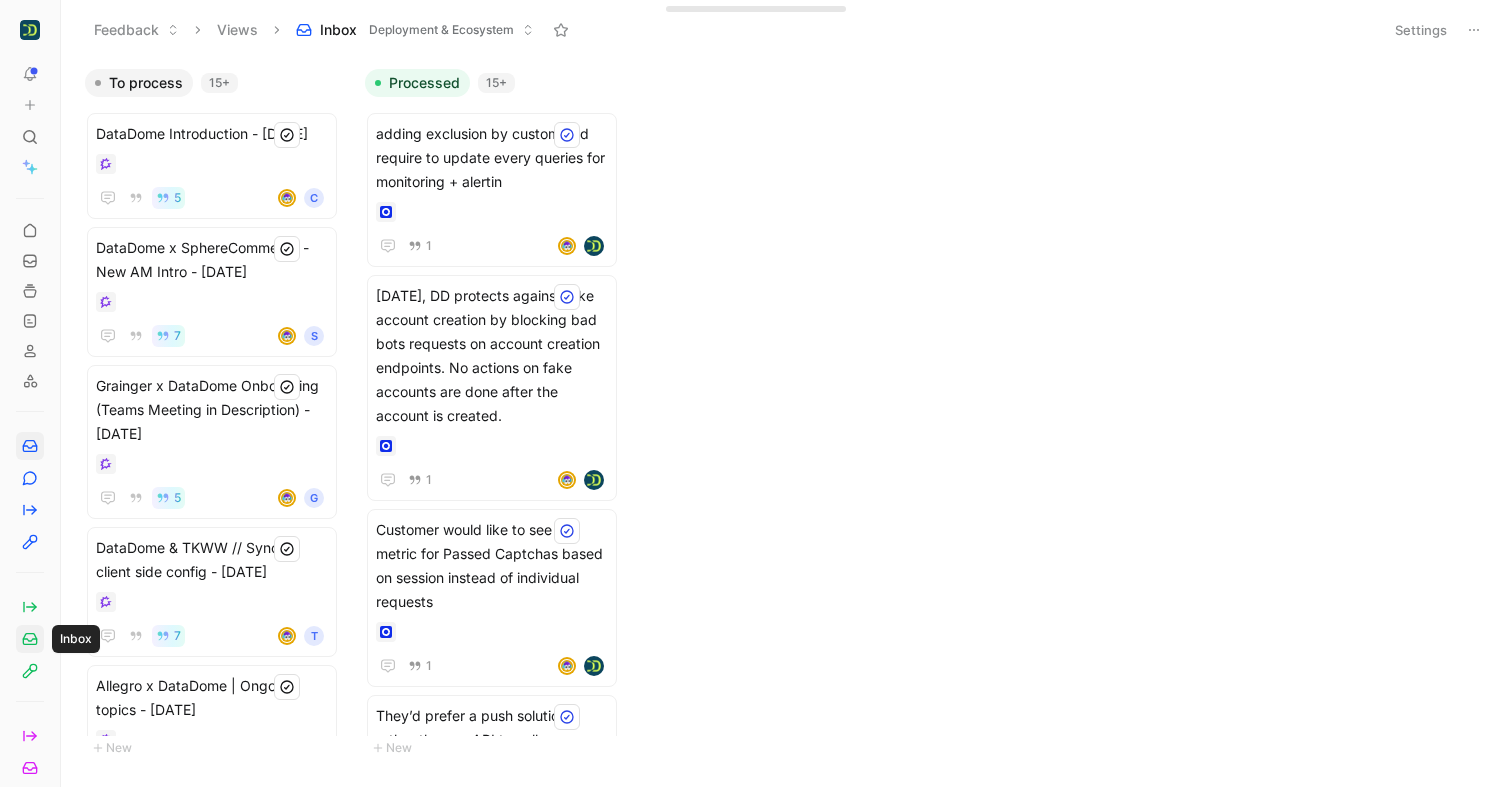 click 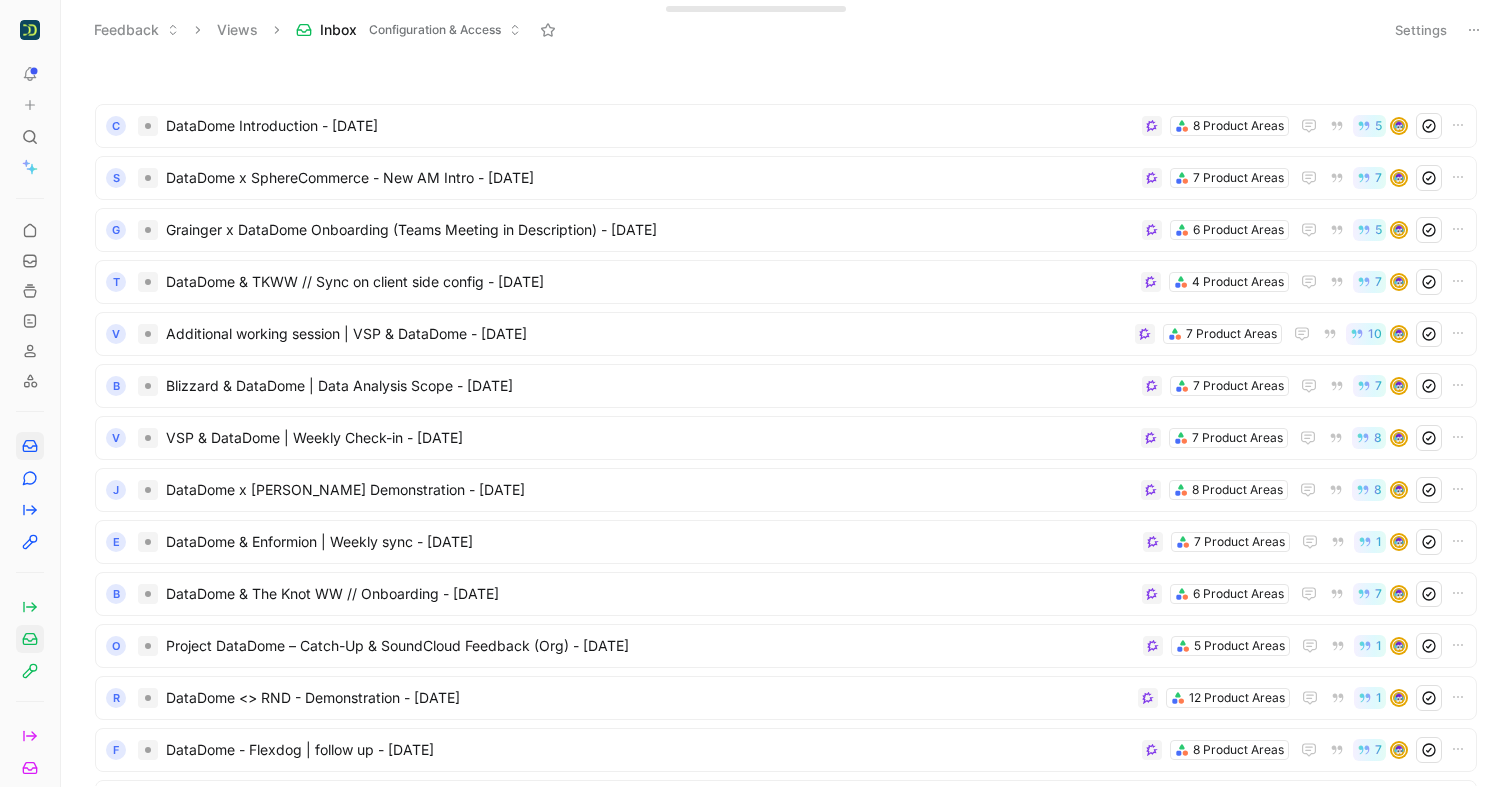 click 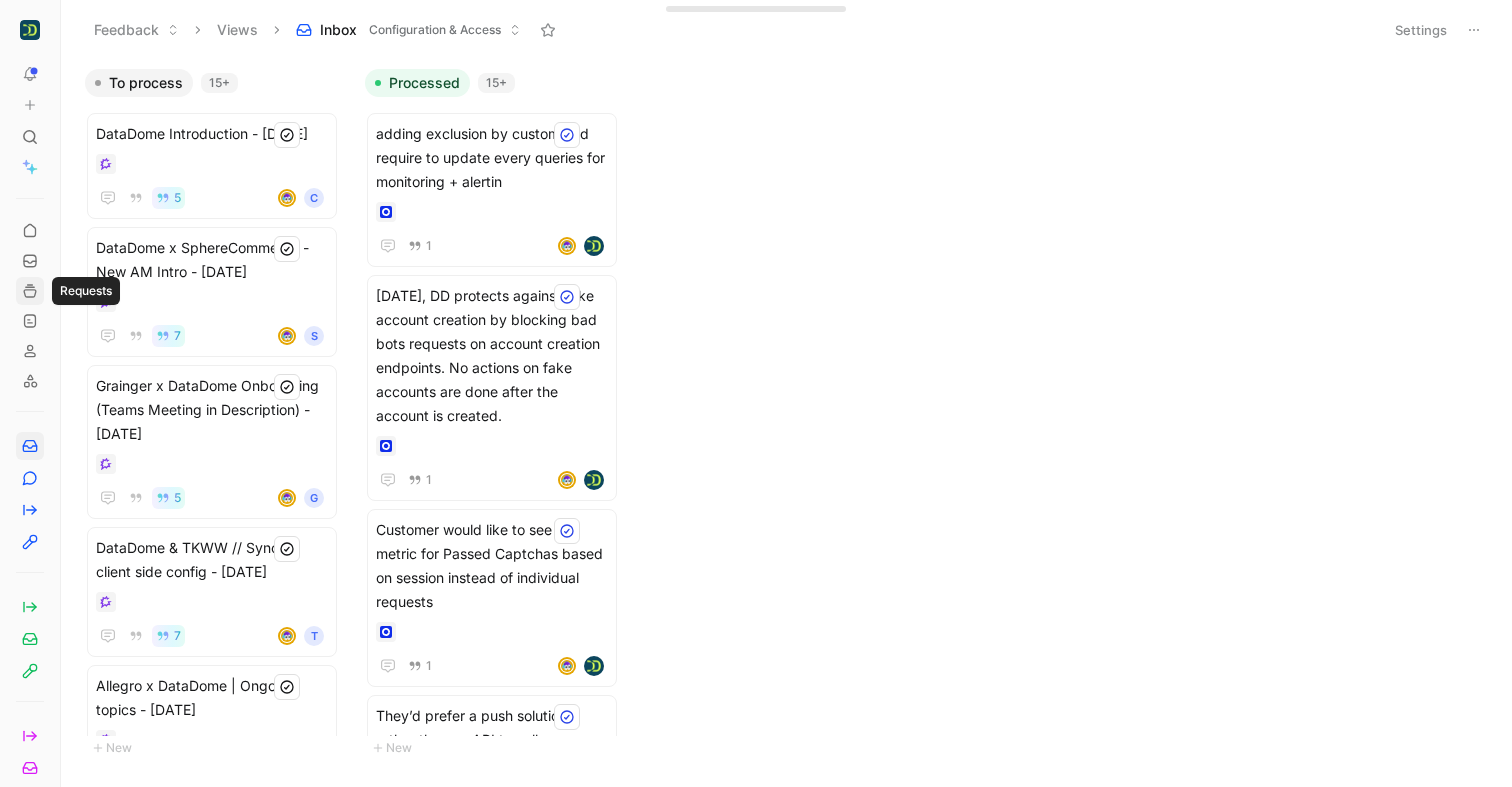 click at bounding box center [30, 291] 